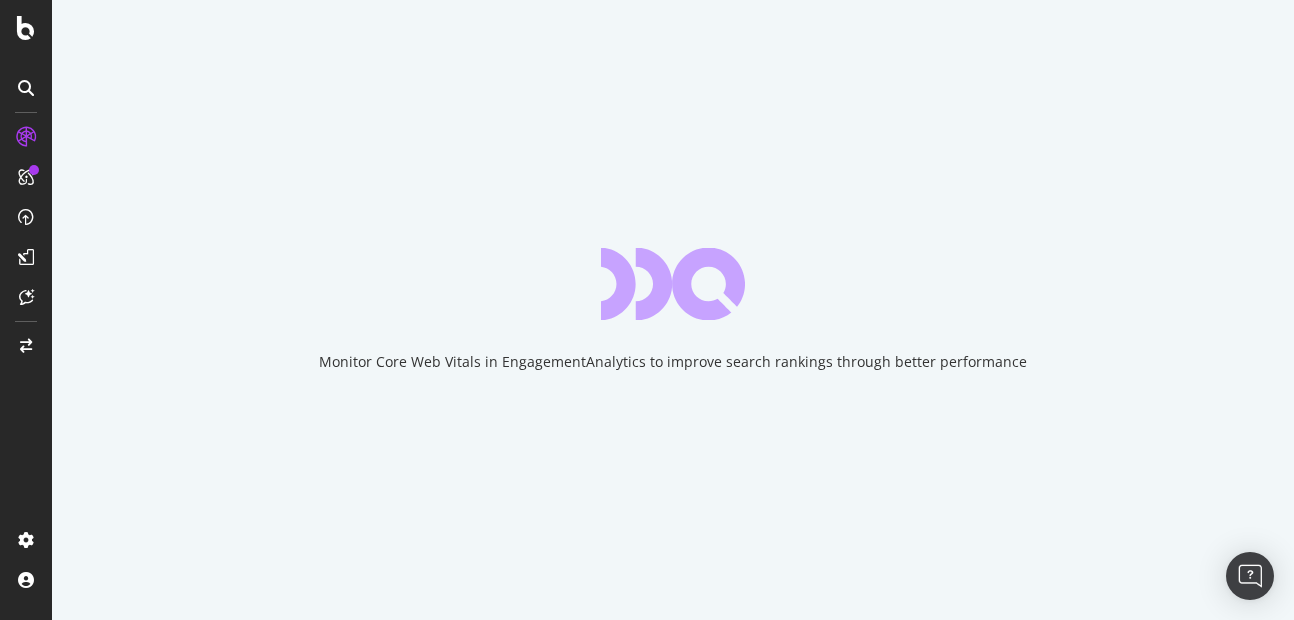 scroll, scrollTop: 0, scrollLeft: 0, axis: both 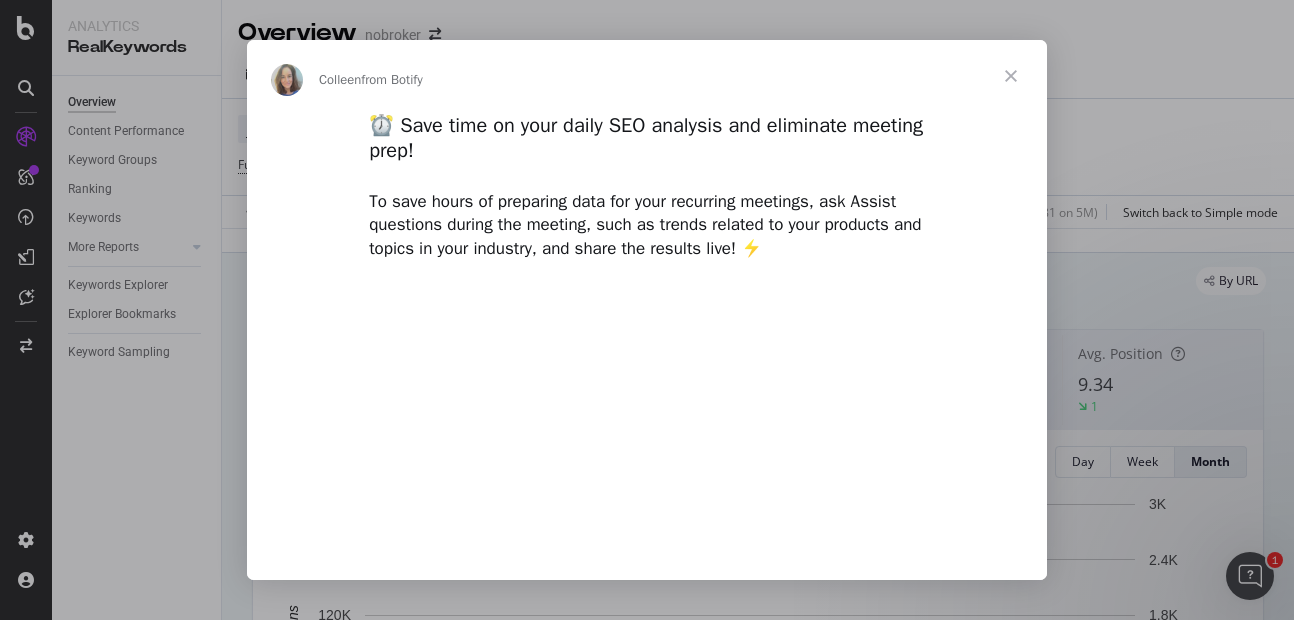 type on "2743333" 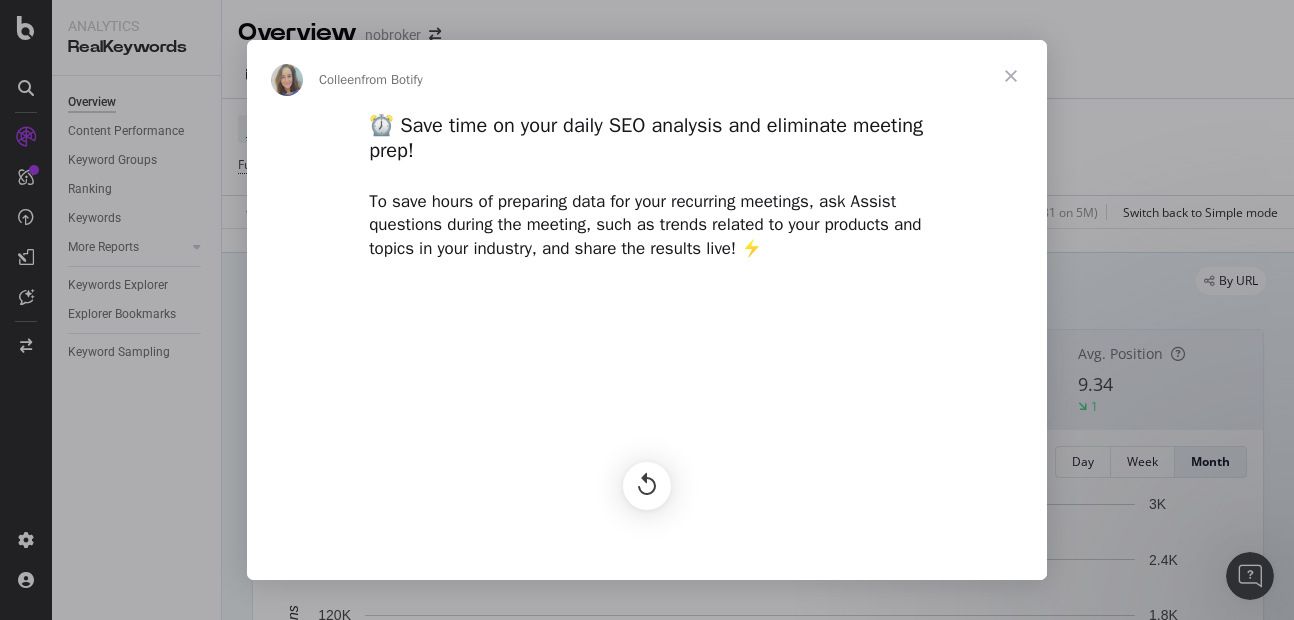 click at bounding box center [1011, 76] 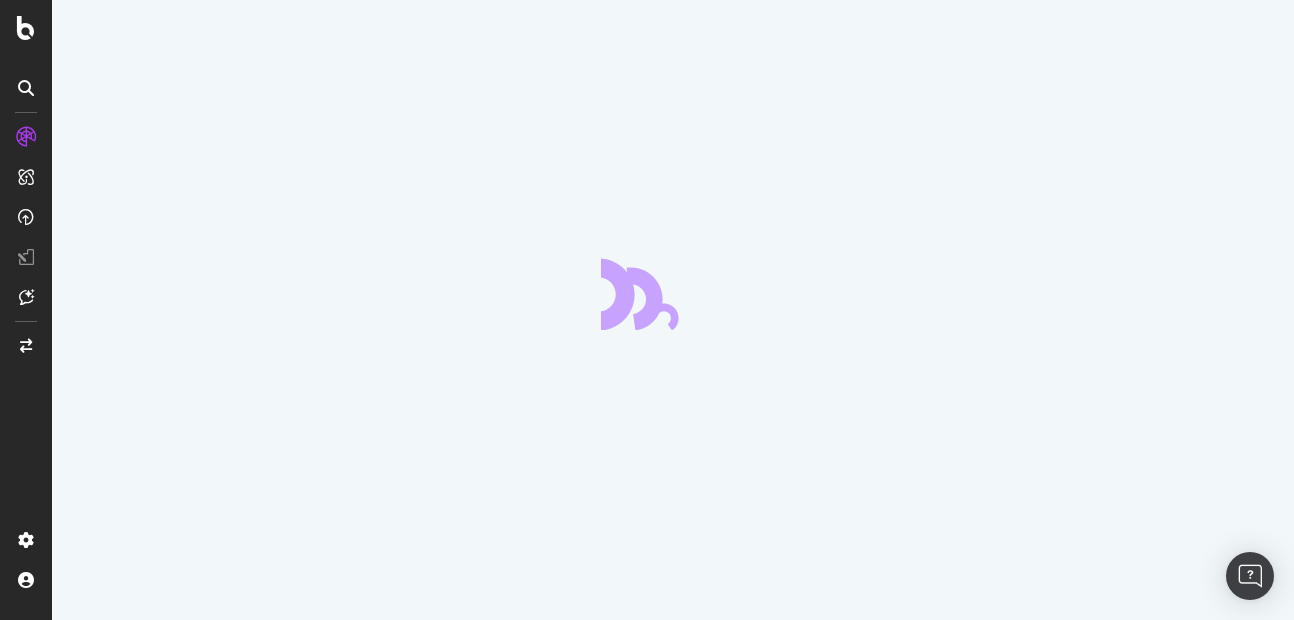 scroll, scrollTop: 0, scrollLeft: 0, axis: both 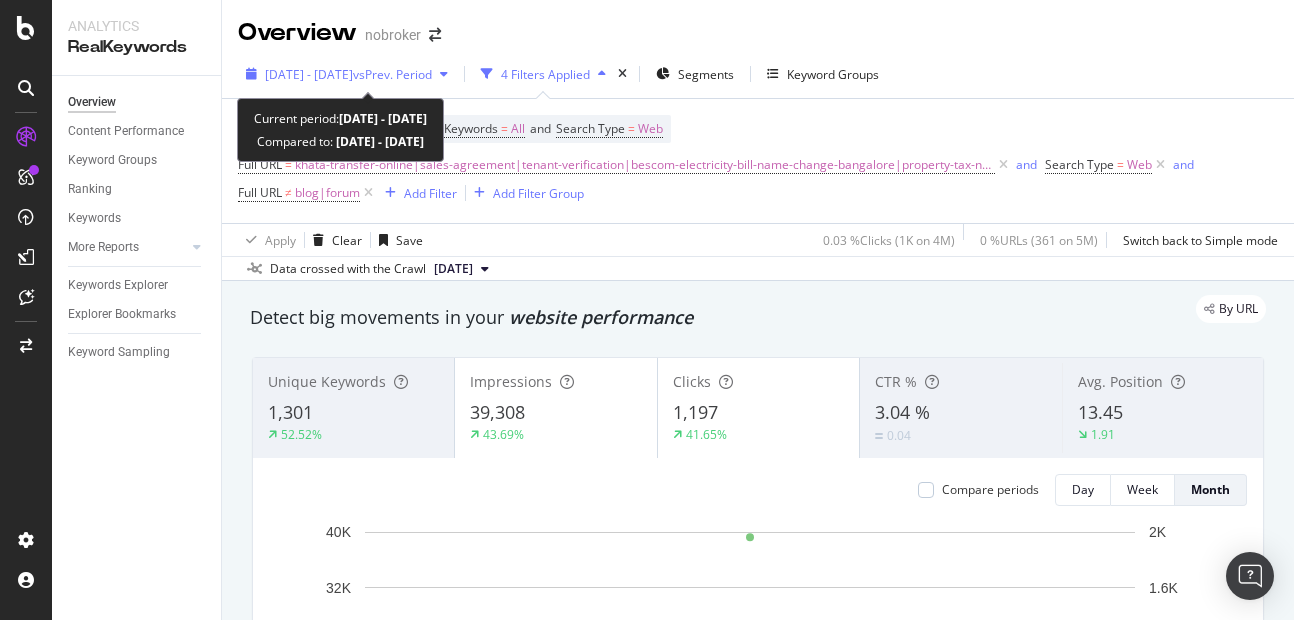 click on "2025 Jul. 1st - Jul. 20th" at bounding box center [309, 74] 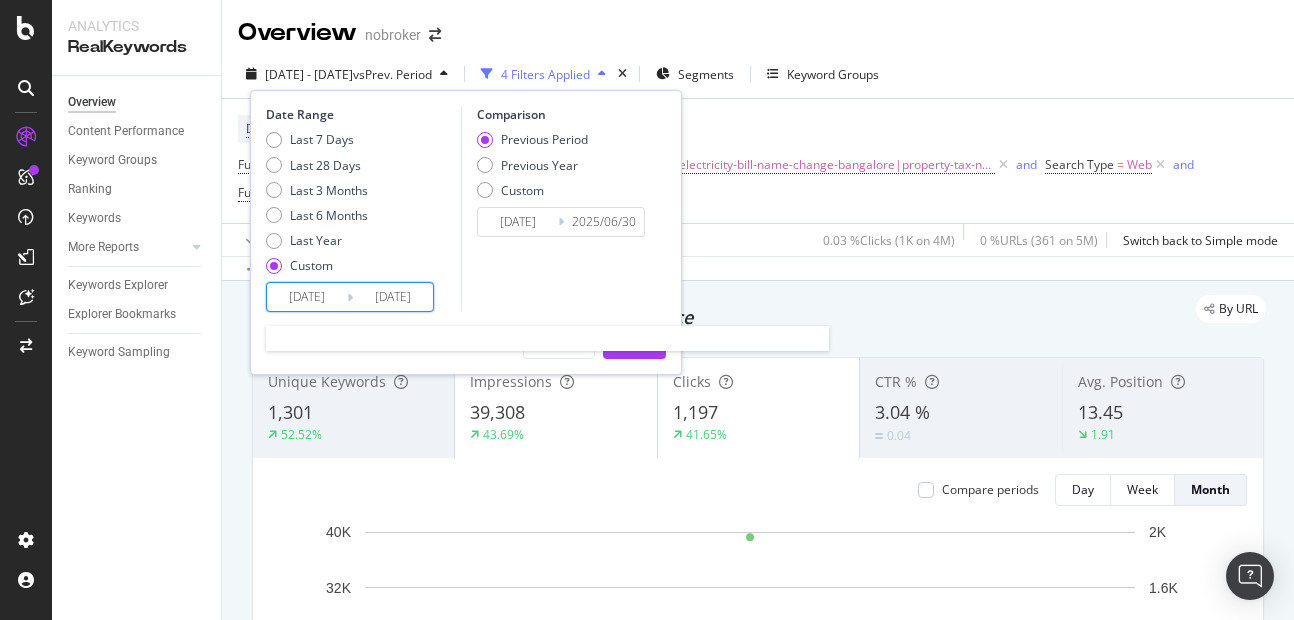 click on "2025/07/20" at bounding box center [393, 297] 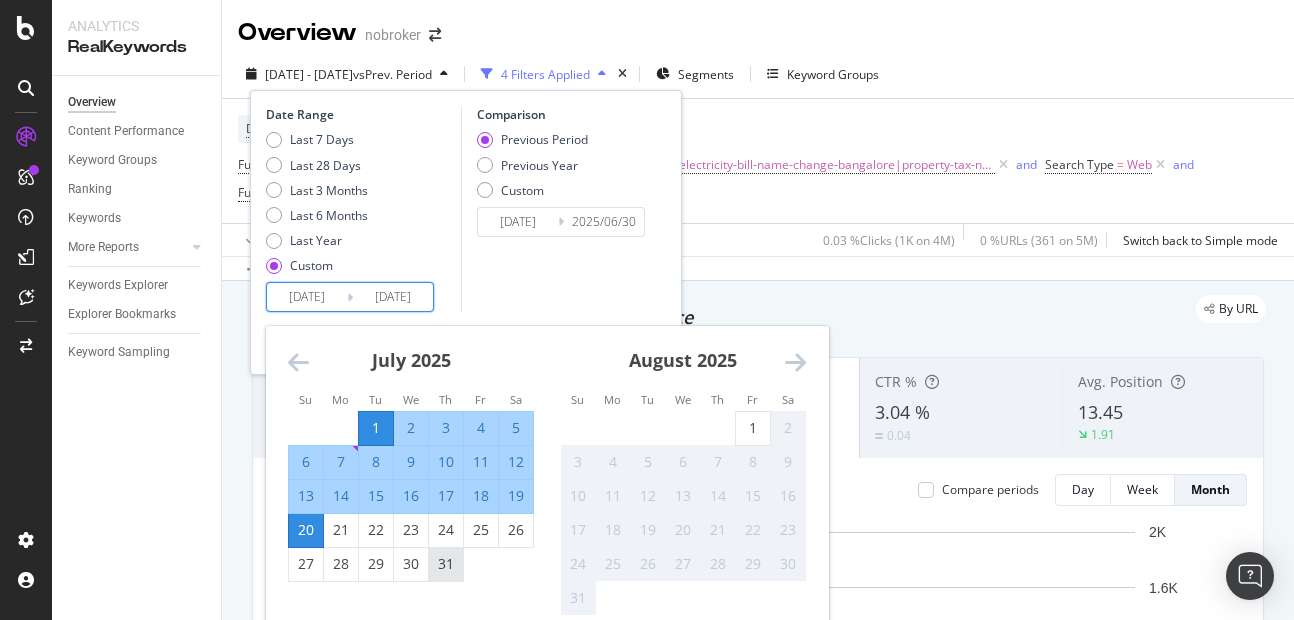 click on "31" at bounding box center [446, 564] 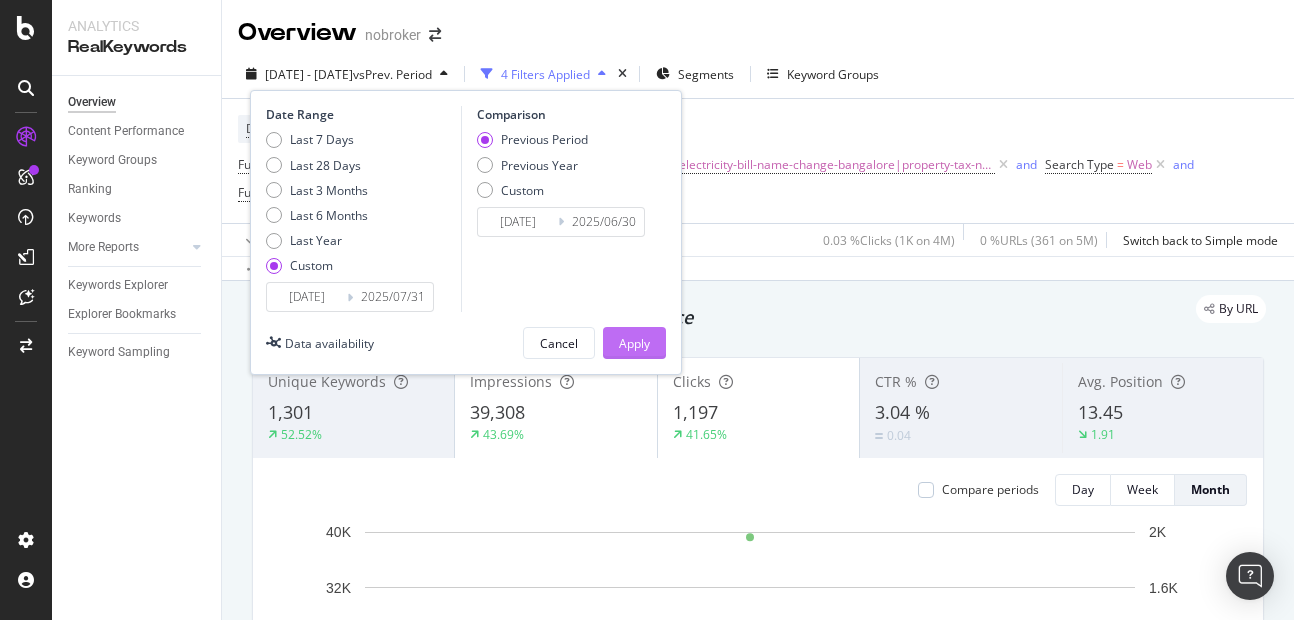 click on "Apply" at bounding box center (634, 343) 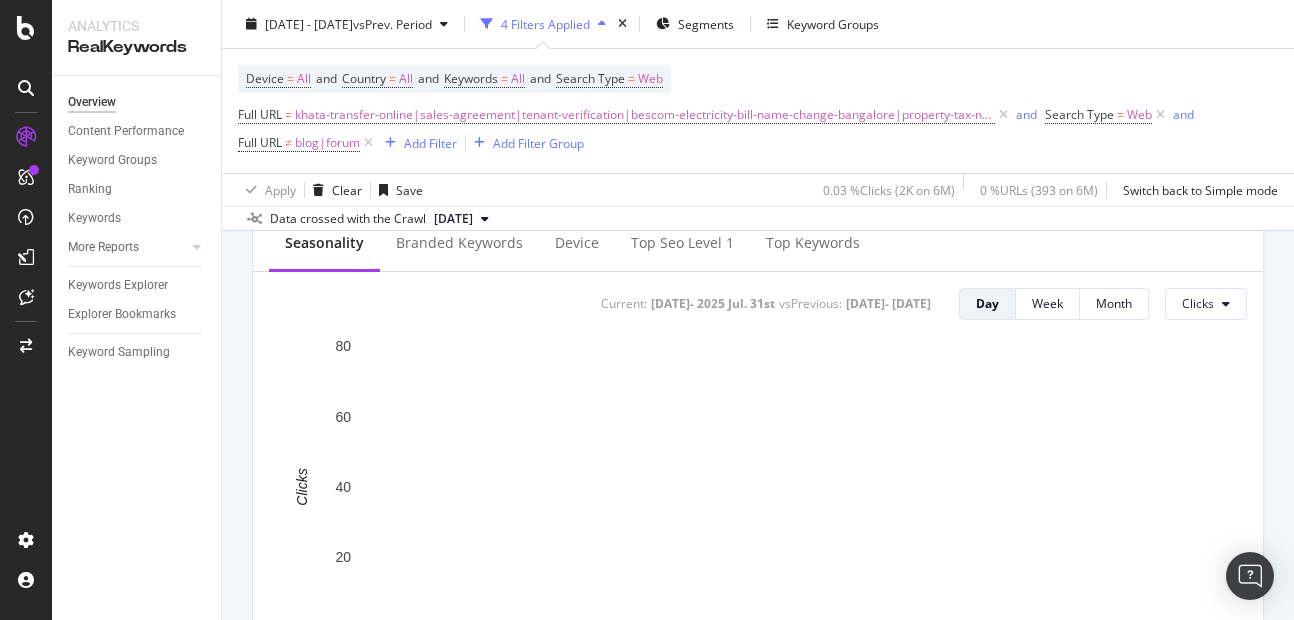 scroll, scrollTop: 822, scrollLeft: 0, axis: vertical 